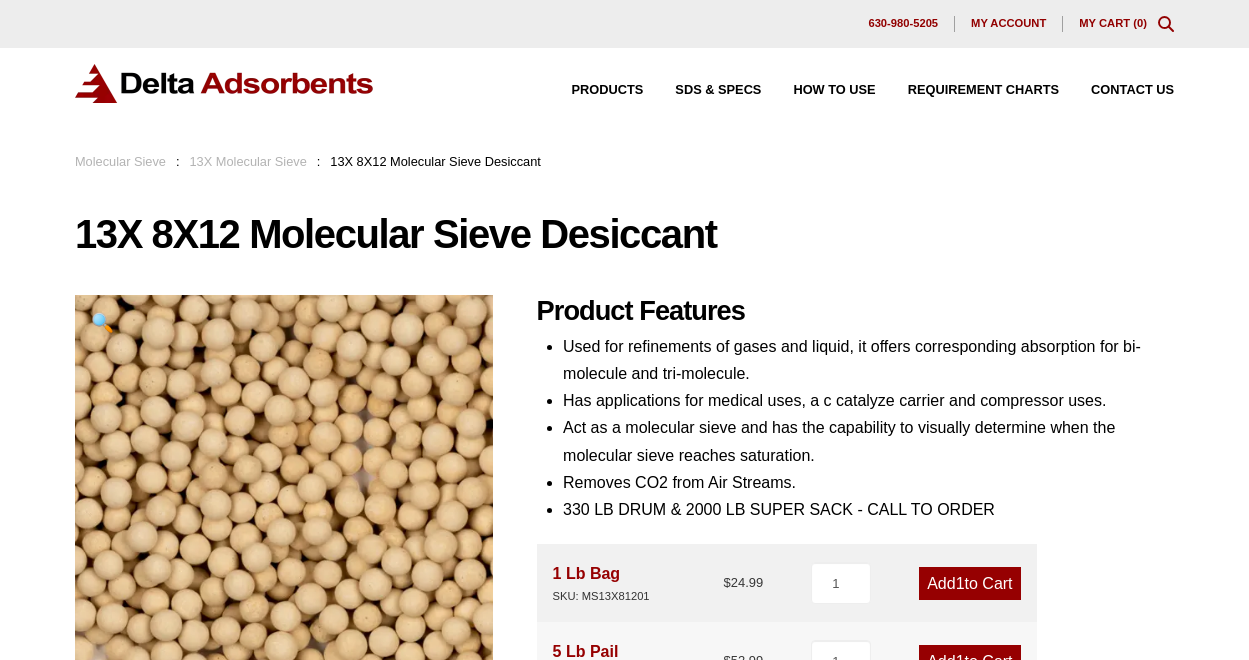 scroll, scrollTop: 0, scrollLeft: 0, axis: both 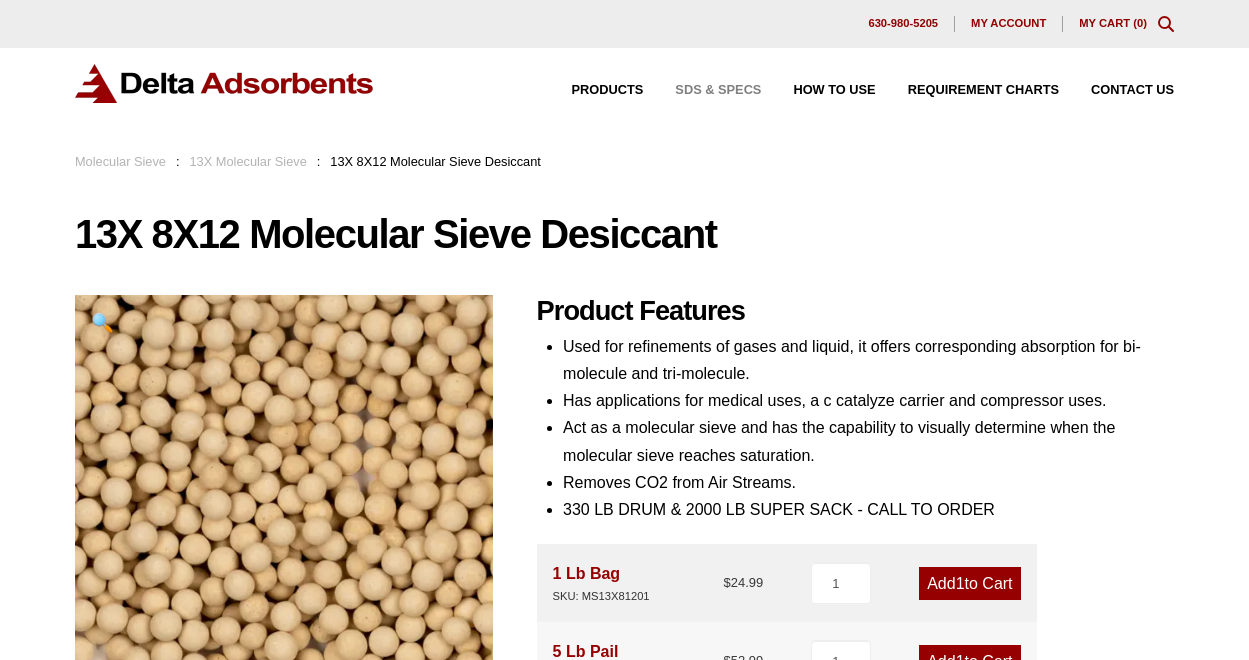 click on "SDS & SPECS" at bounding box center (718, 90) 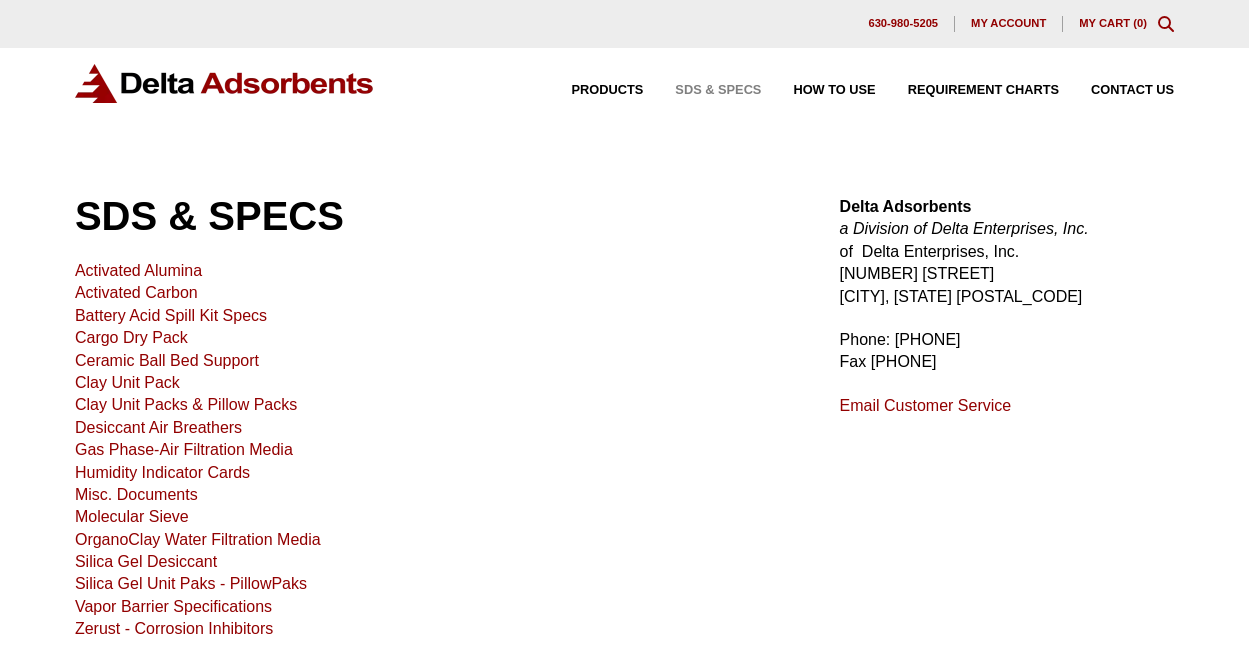 scroll, scrollTop: 0, scrollLeft: 0, axis: both 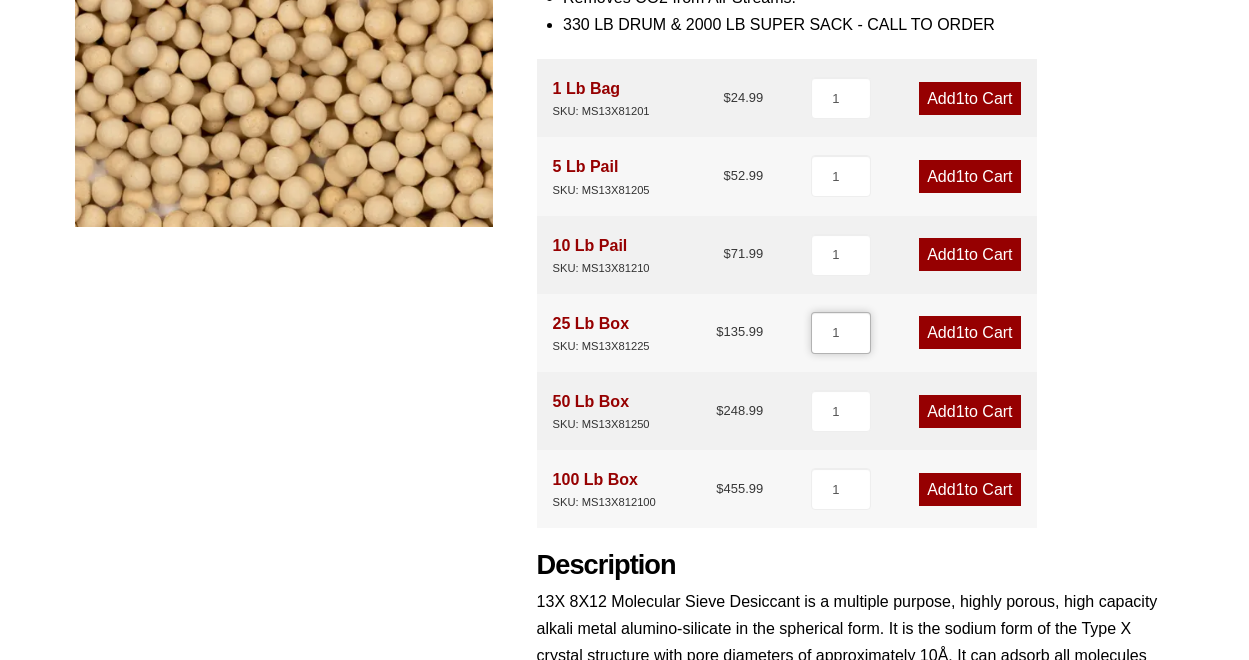 click on "1" at bounding box center [841, 333] 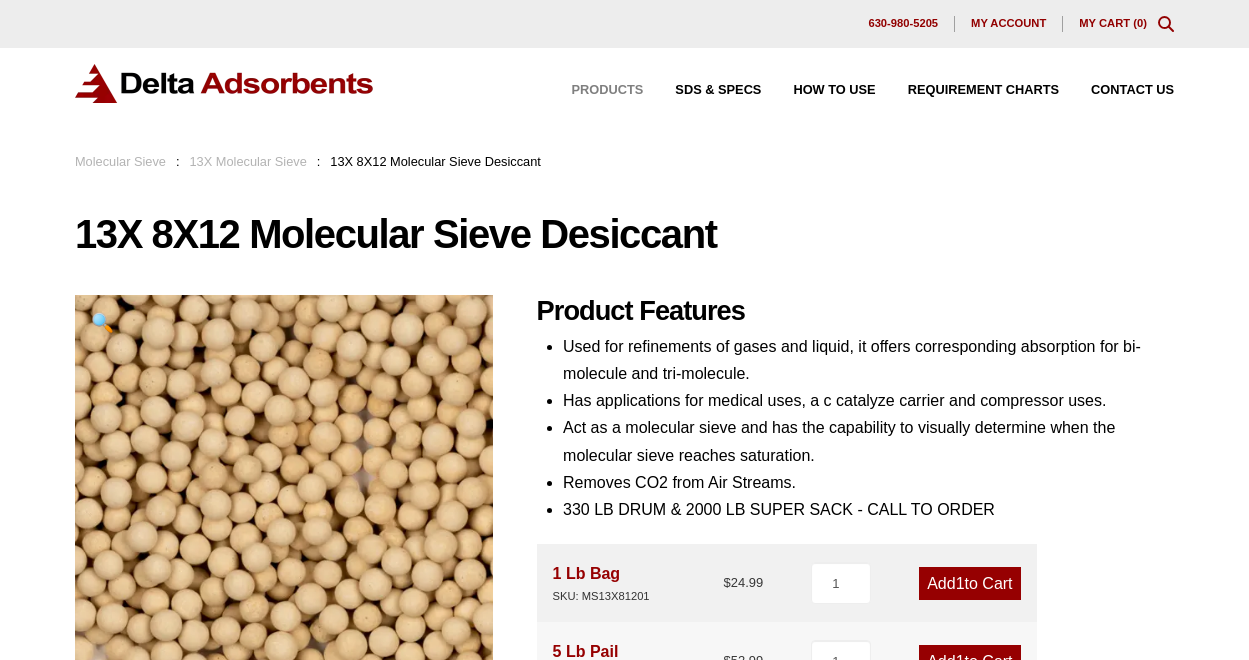 click on "Products" at bounding box center [608, 90] 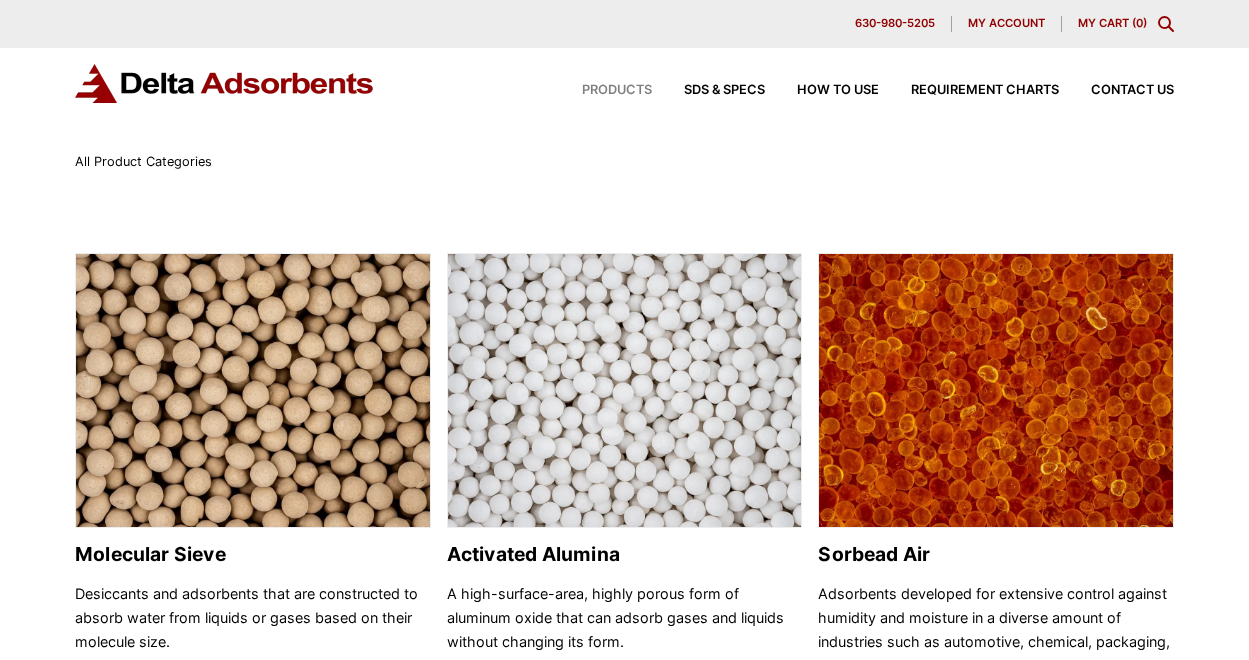 scroll, scrollTop: 0, scrollLeft: 0, axis: both 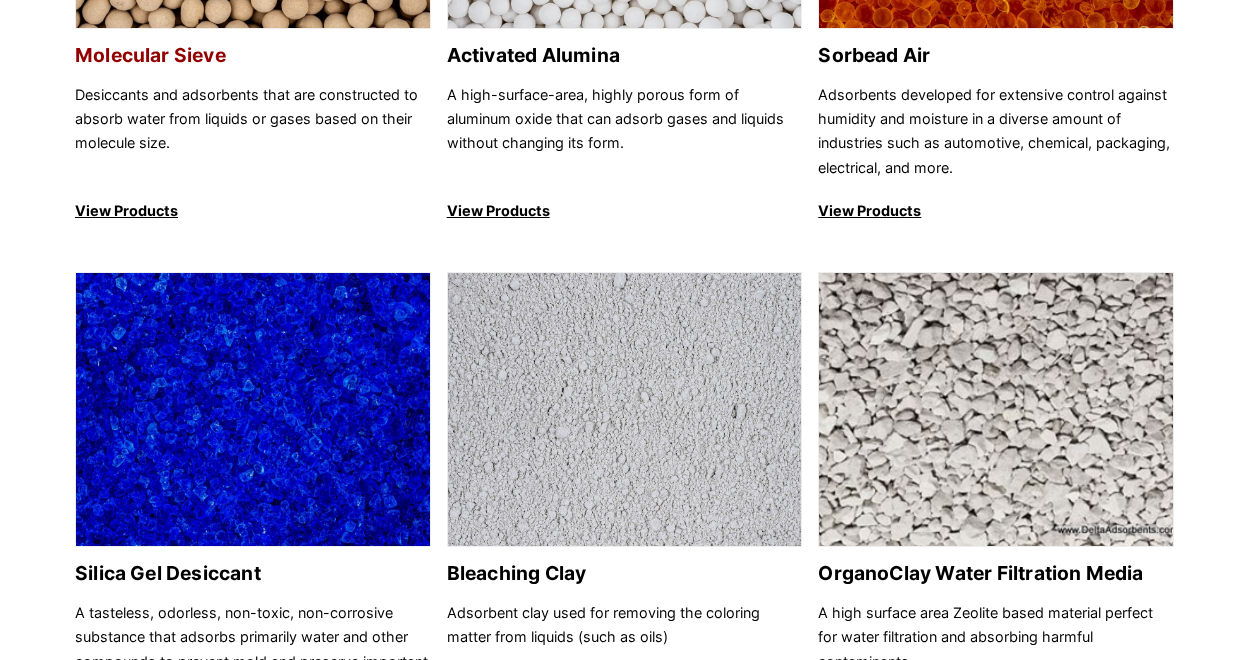 click on "View Products" at bounding box center (253, 211) 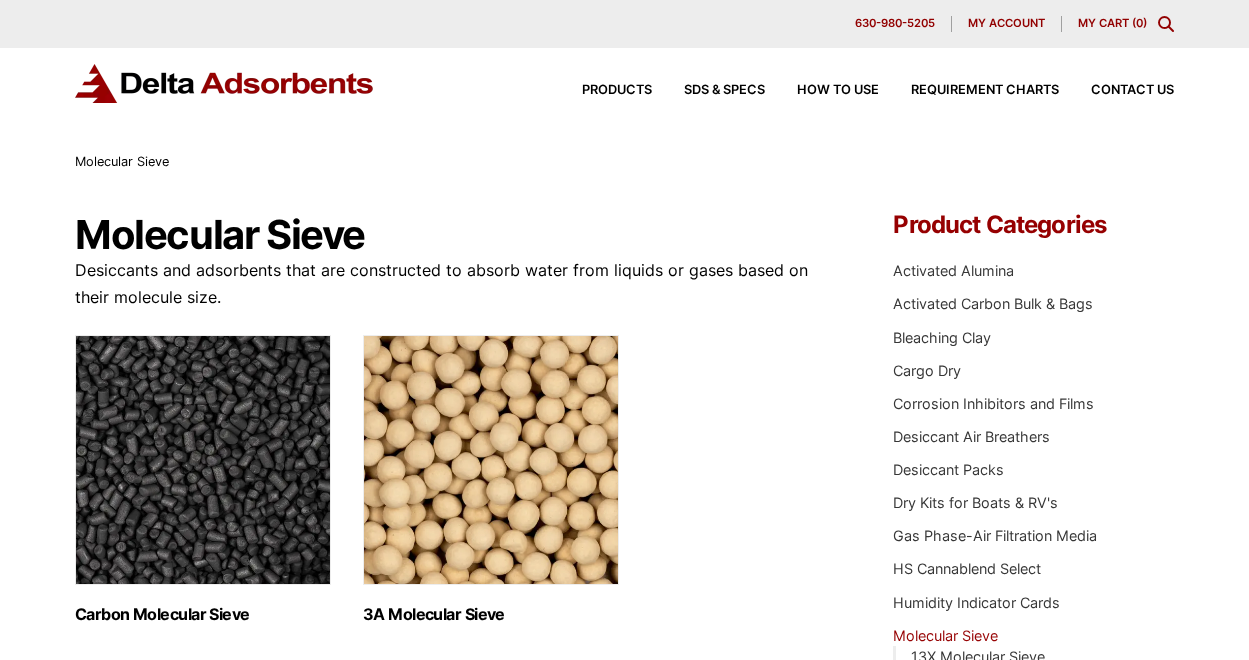 scroll, scrollTop: 0, scrollLeft: 0, axis: both 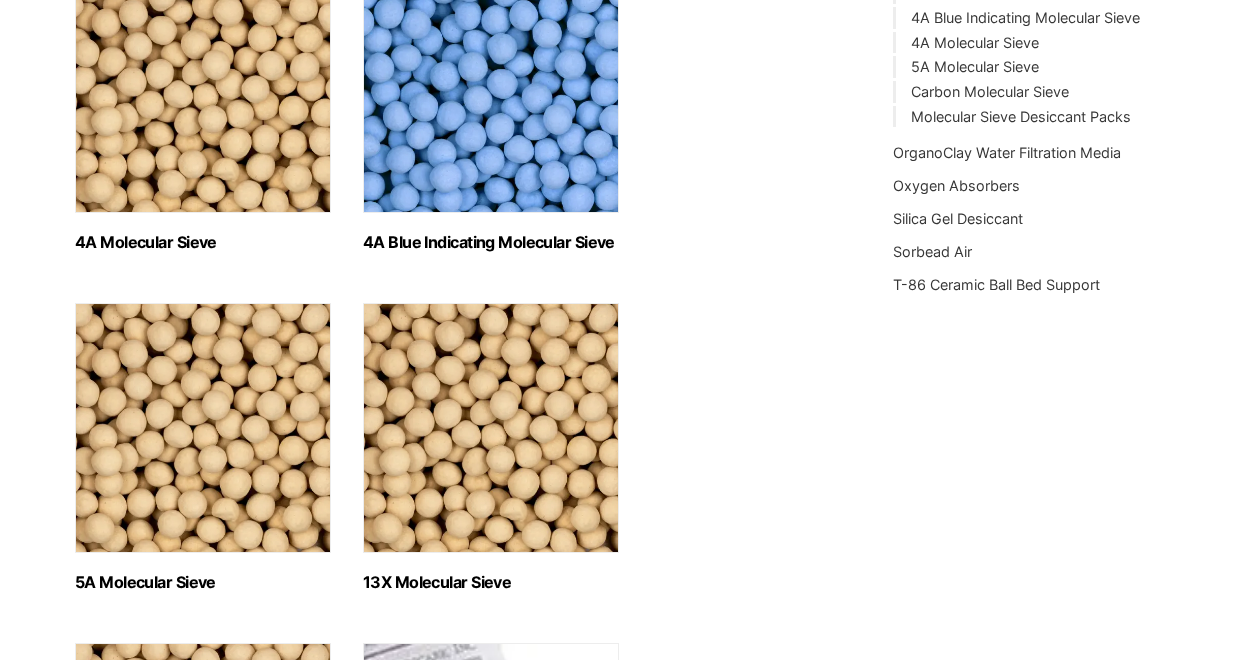 click at bounding box center [491, 428] 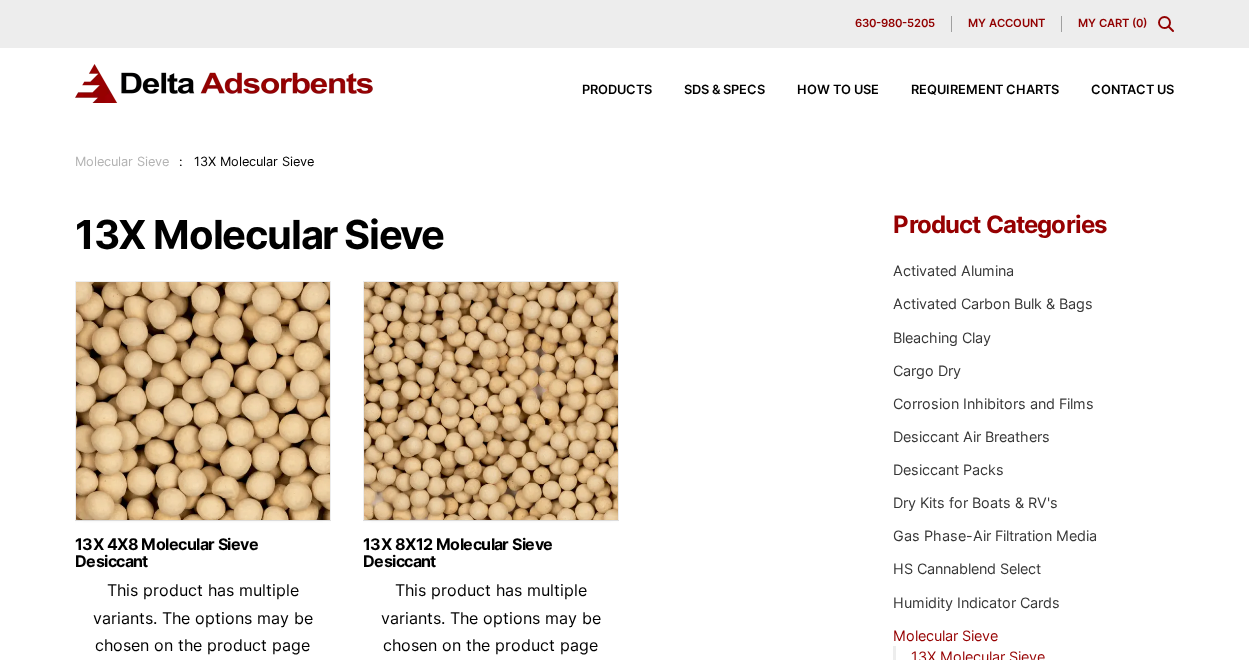 scroll, scrollTop: 0, scrollLeft: 0, axis: both 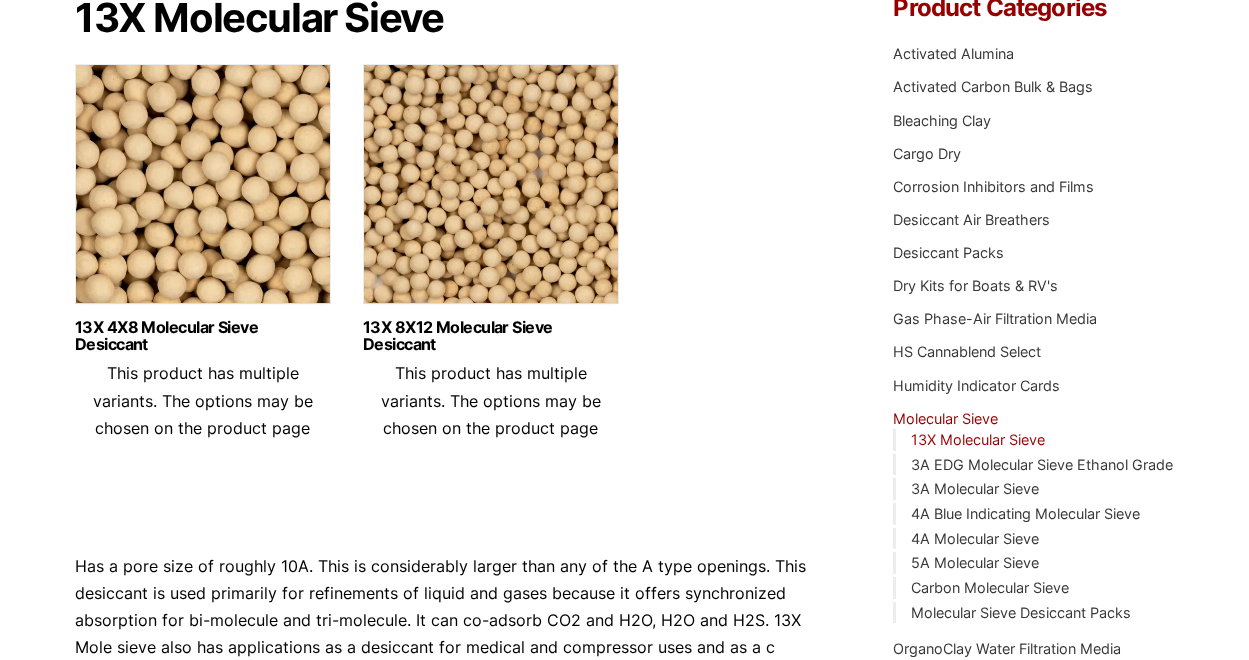 click at bounding box center [203, 189] 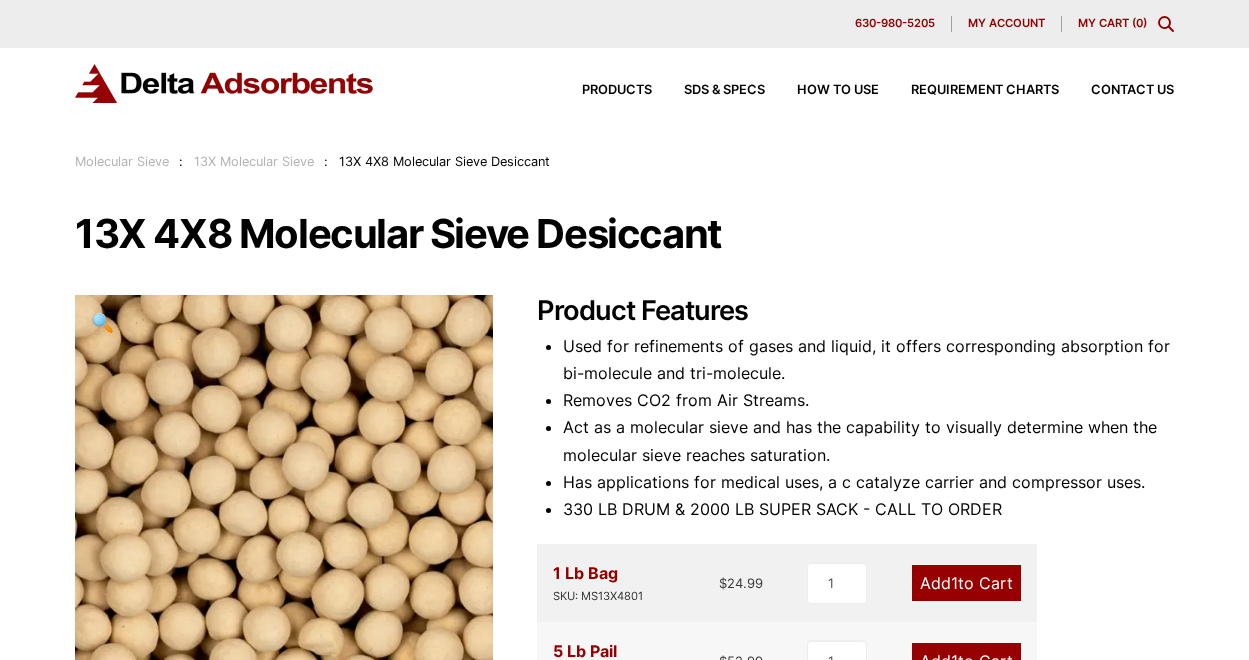 scroll, scrollTop: 0, scrollLeft: 0, axis: both 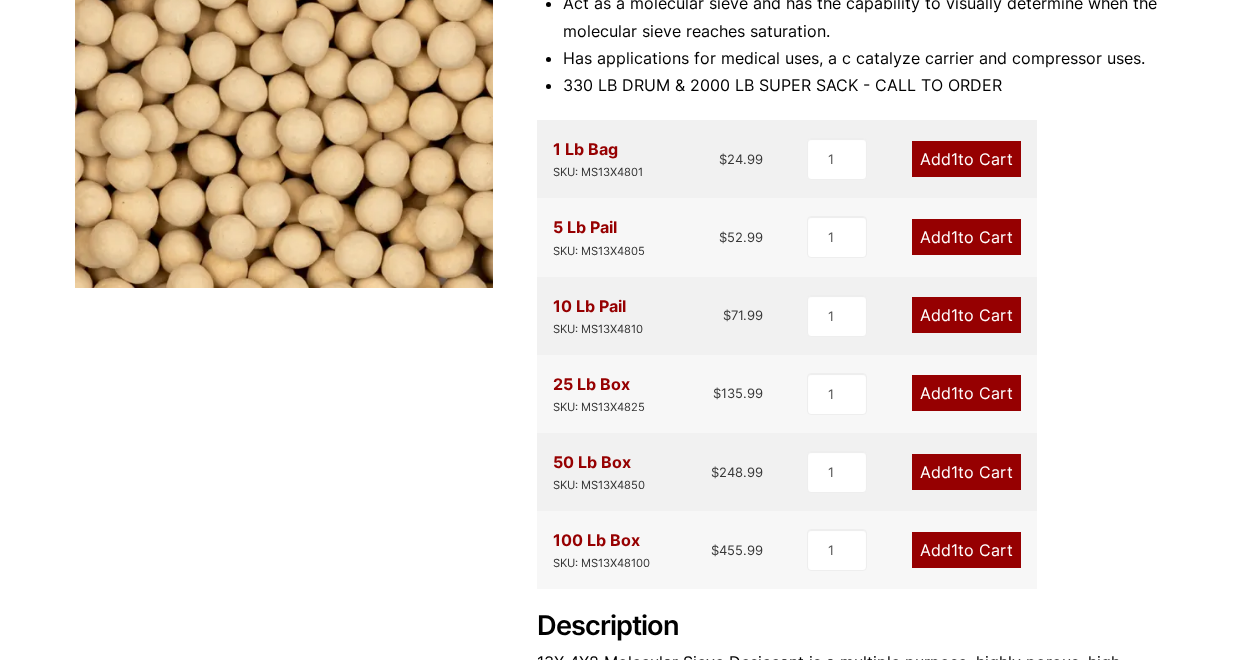 click on "Add  1  to Cart" at bounding box center [966, 393] 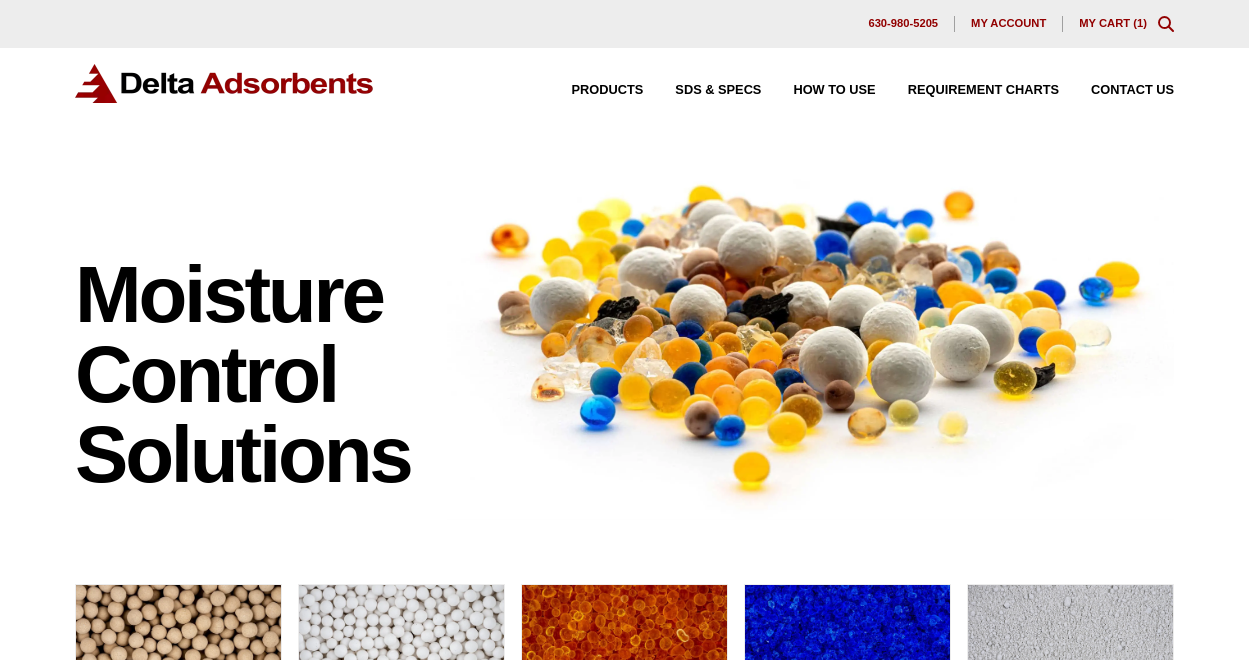 scroll, scrollTop: 0, scrollLeft: 0, axis: both 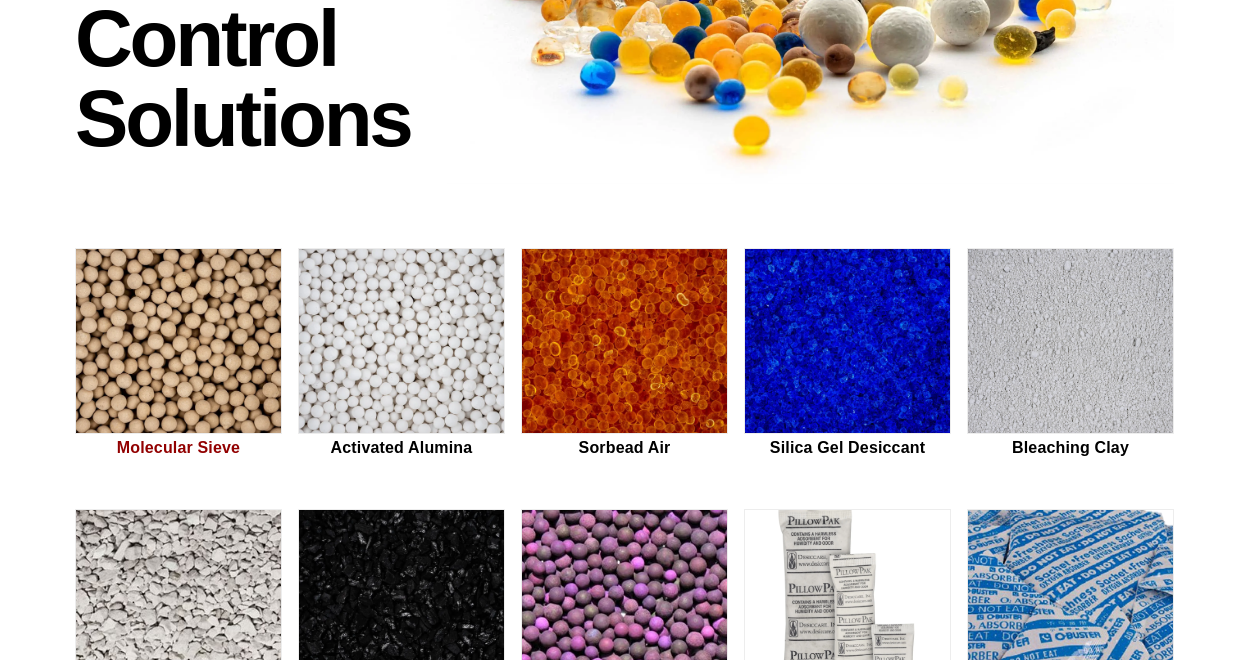 click at bounding box center (178, 342) 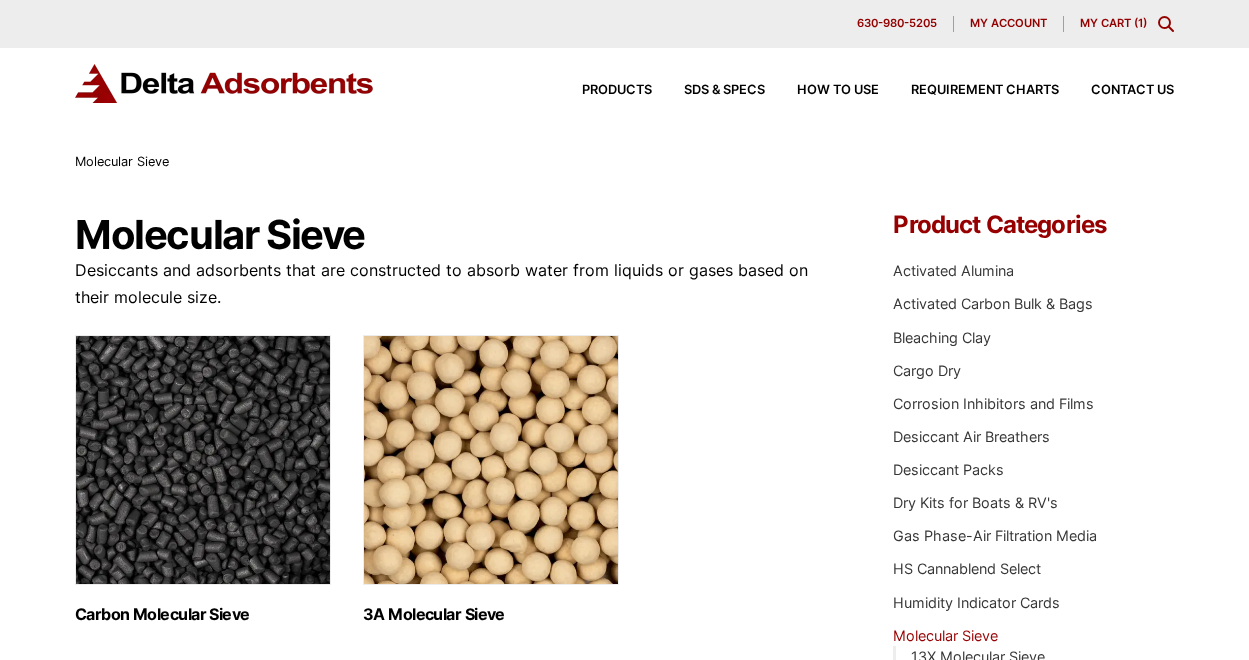 scroll, scrollTop: 0, scrollLeft: 0, axis: both 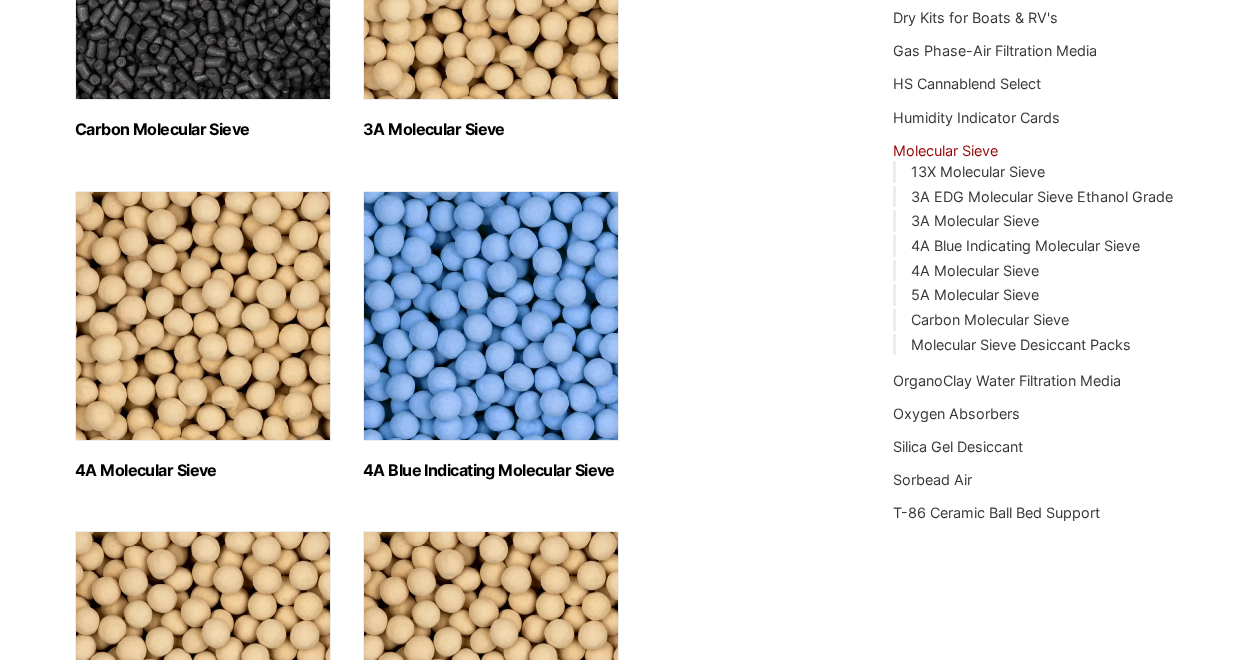 click at bounding box center (203, 316) 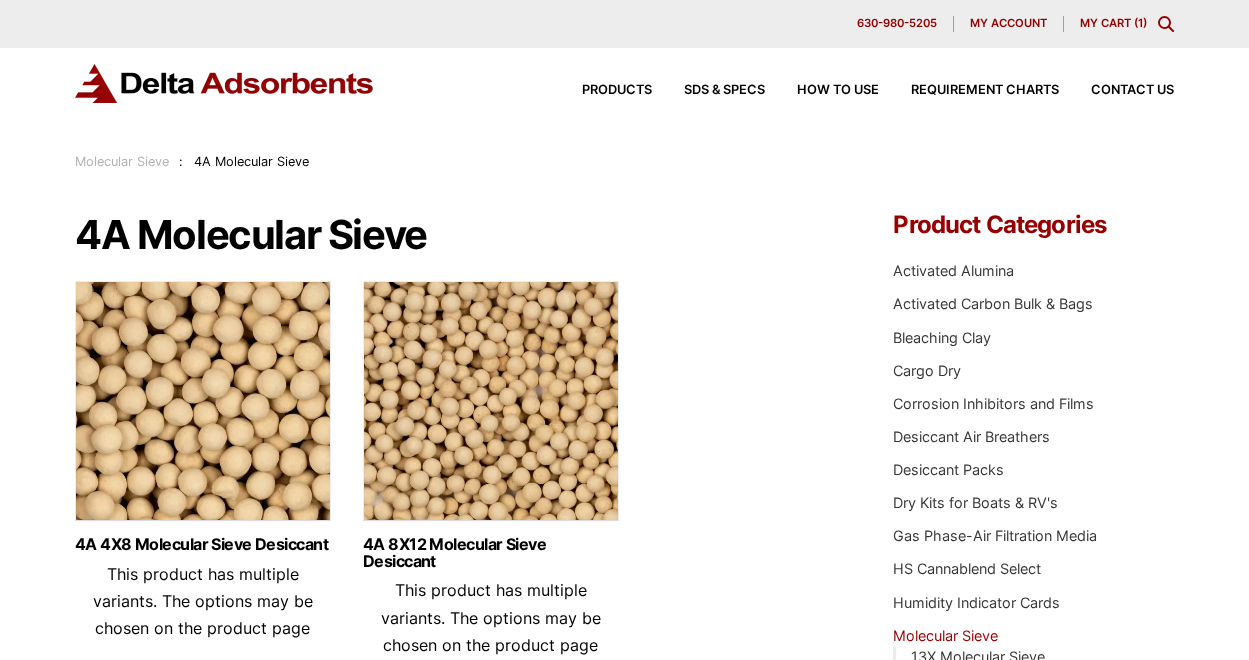 scroll, scrollTop: 0, scrollLeft: 0, axis: both 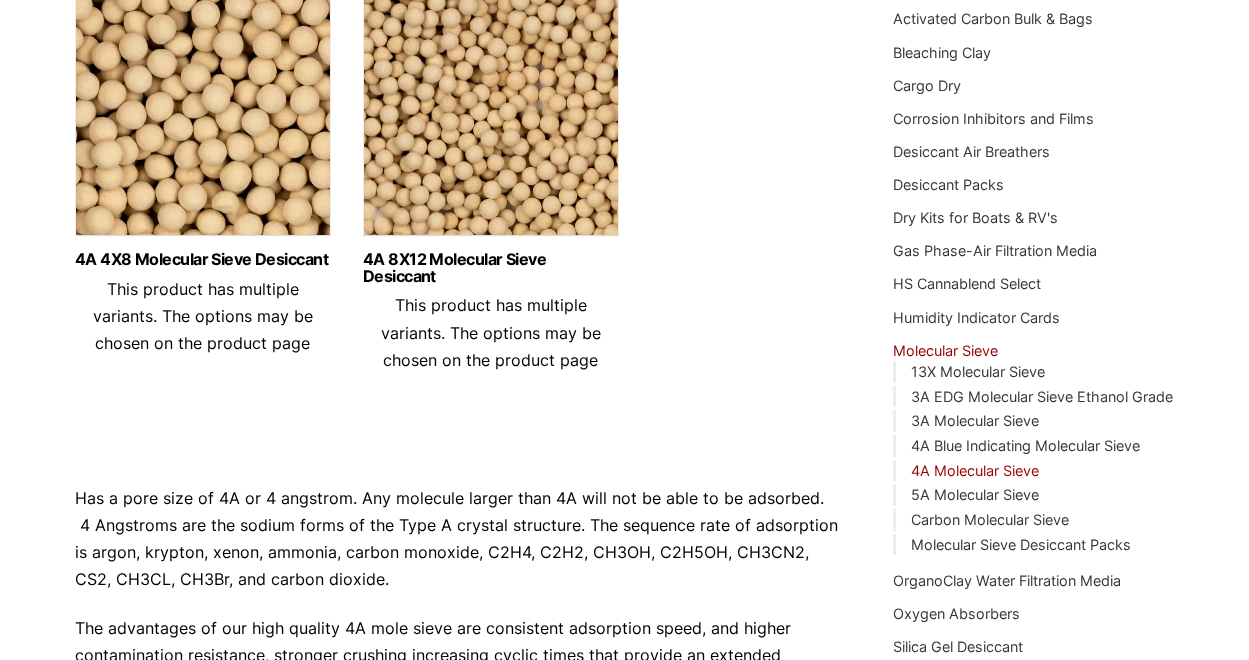 click at bounding box center (491, 121) 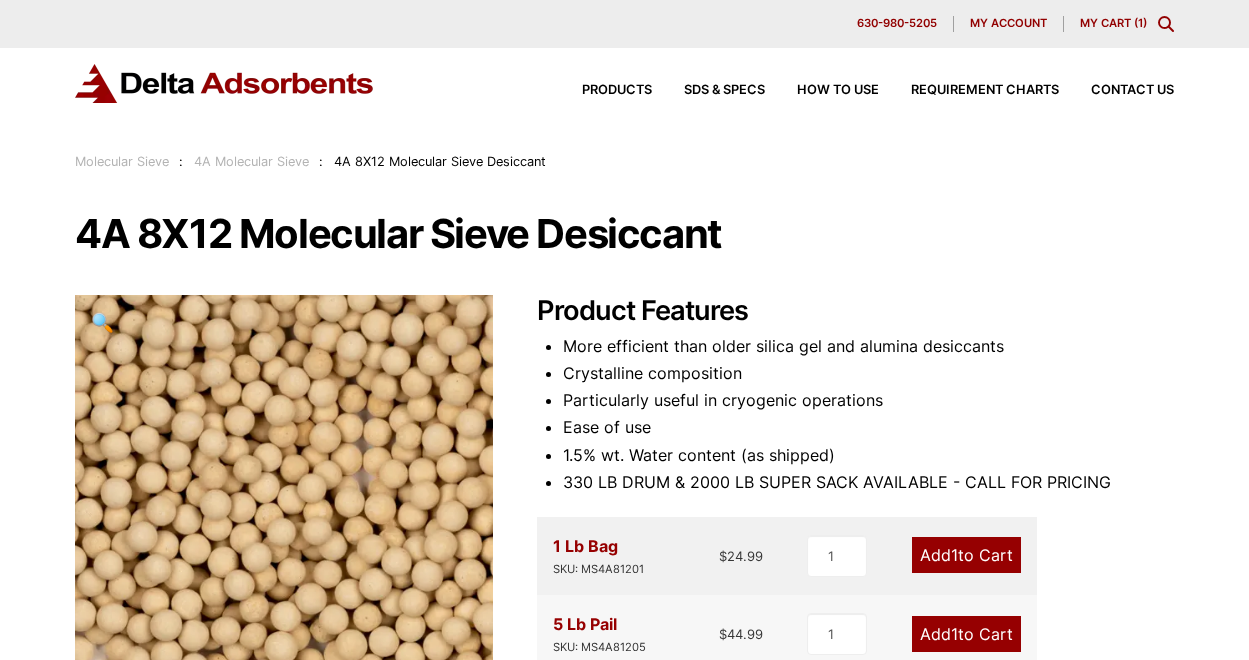 scroll, scrollTop: 0, scrollLeft: 0, axis: both 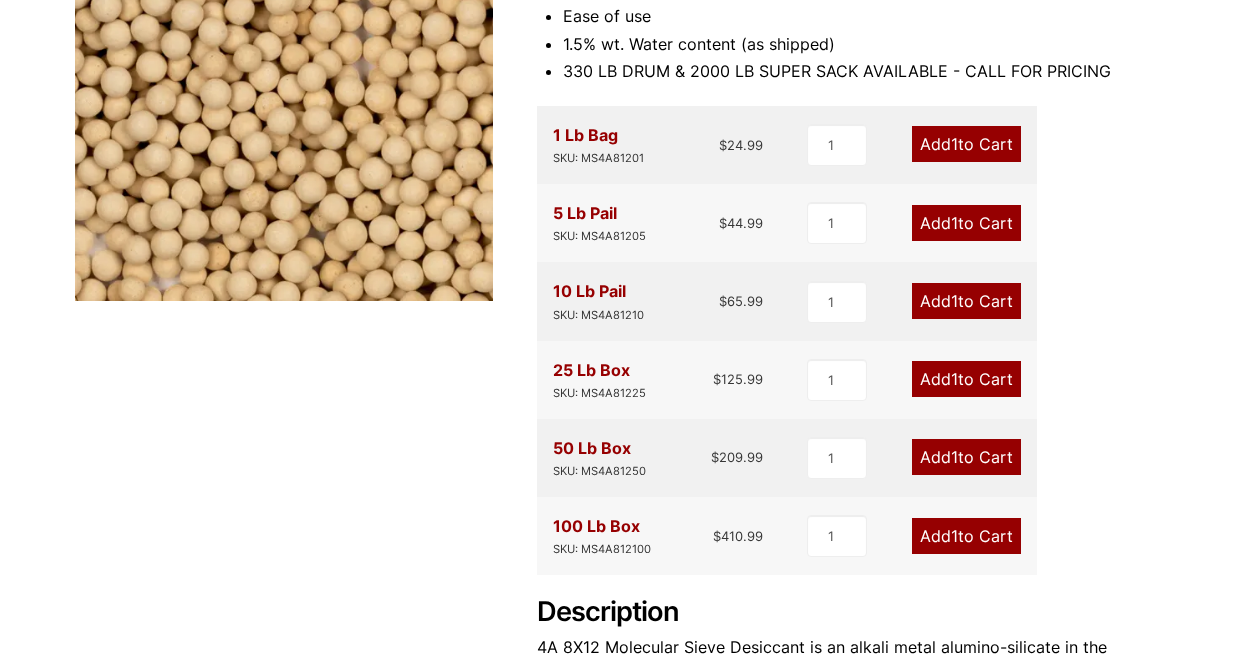 click on "Add  1  to Cart" at bounding box center [966, 301] 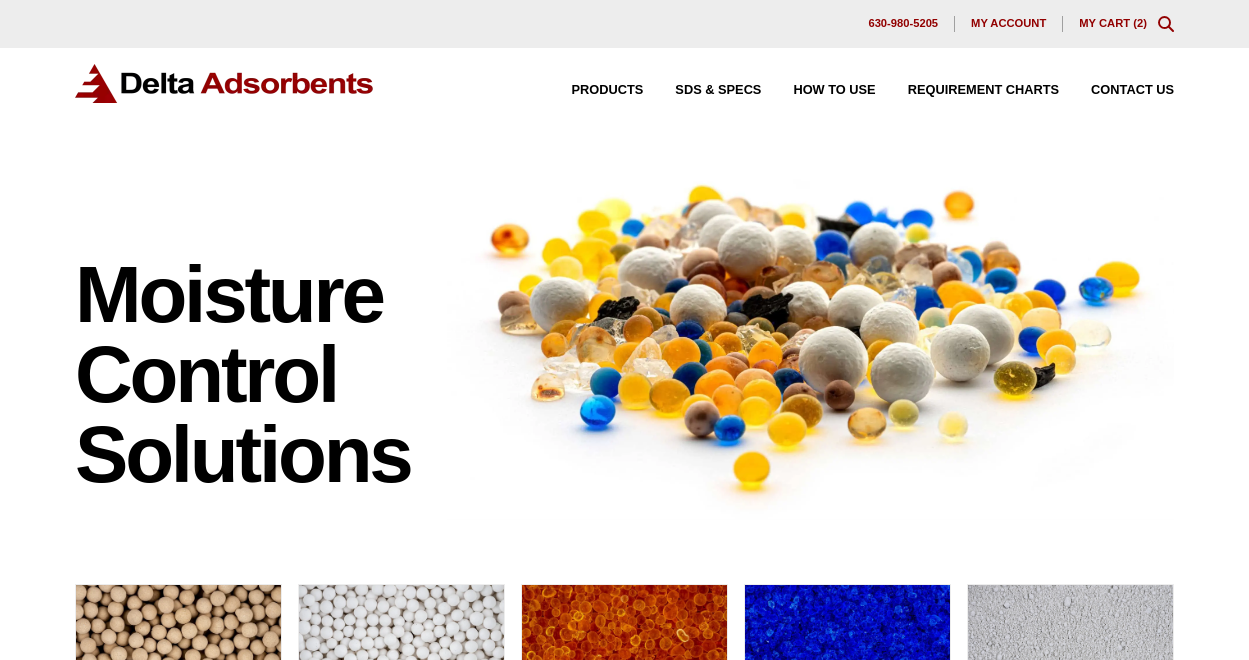 scroll, scrollTop: 0, scrollLeft: 0, axis: both 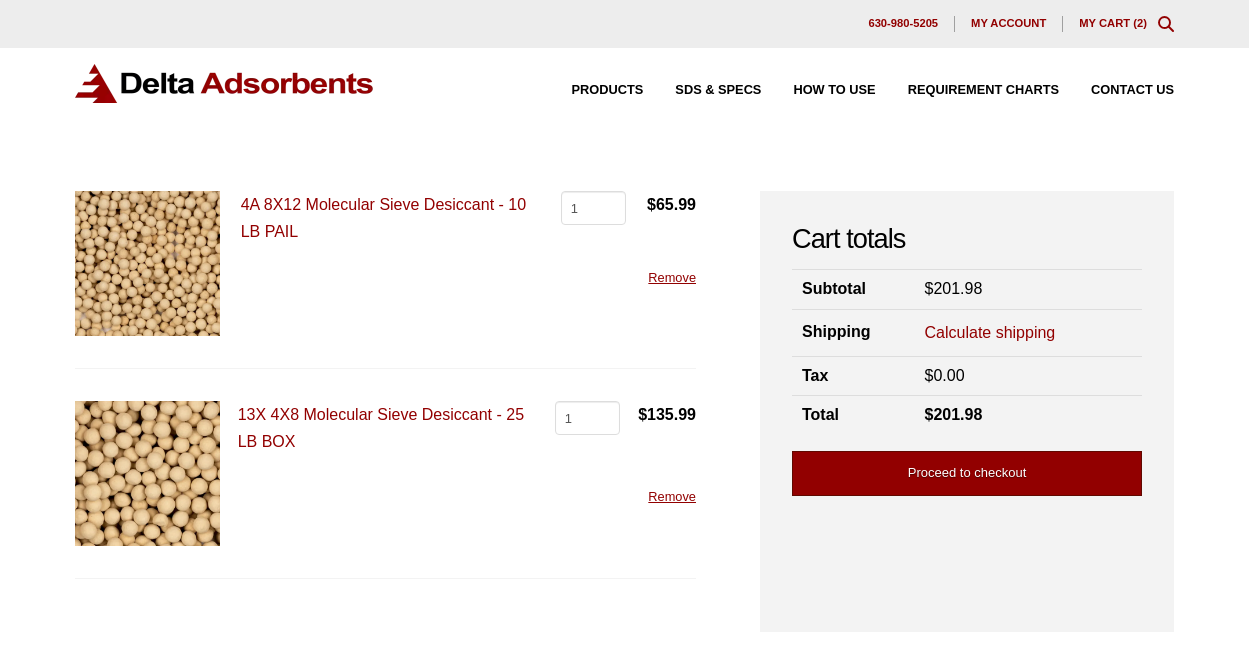 click on "Proceed to checkout" at bounding box center (967, 473) 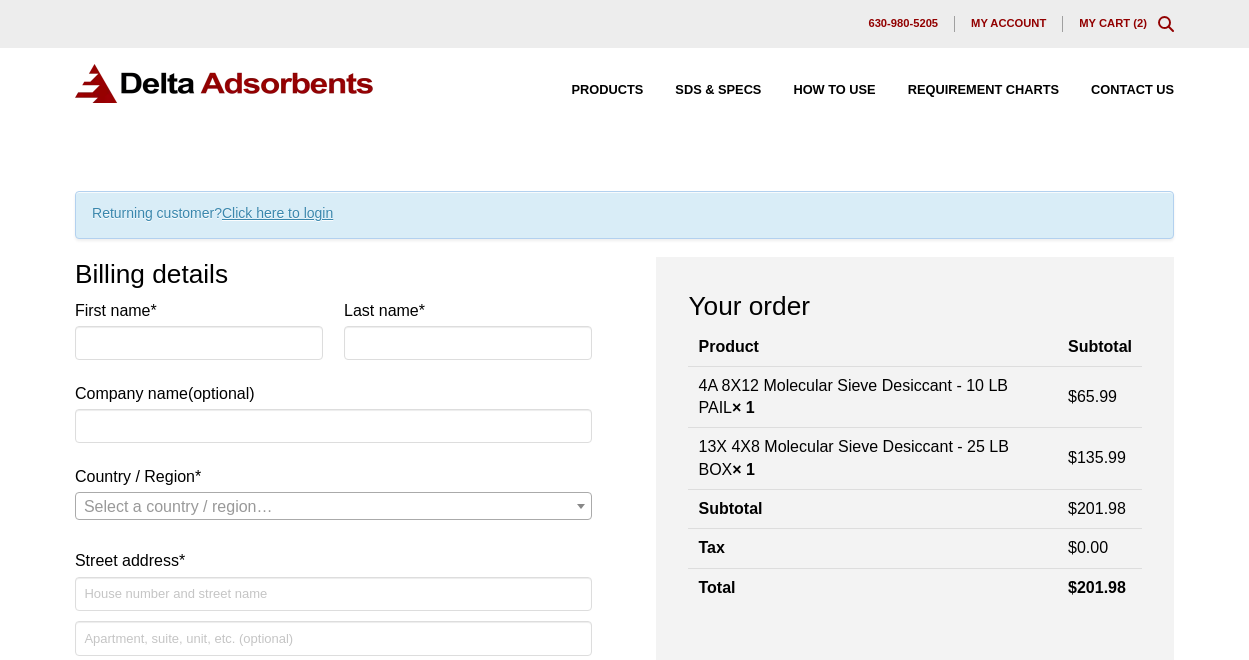 scroll, scrollTop: 0, scrollLeft: 0, axis: both 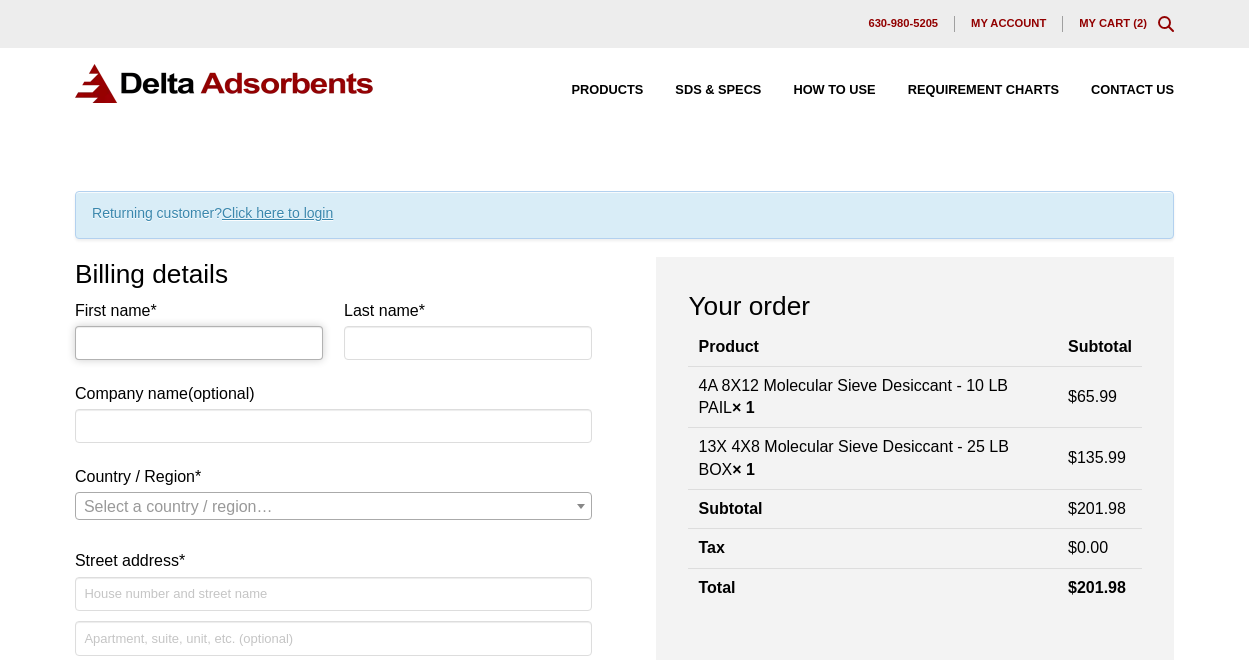 click on "First name  *" at bounding box center (199, 343) 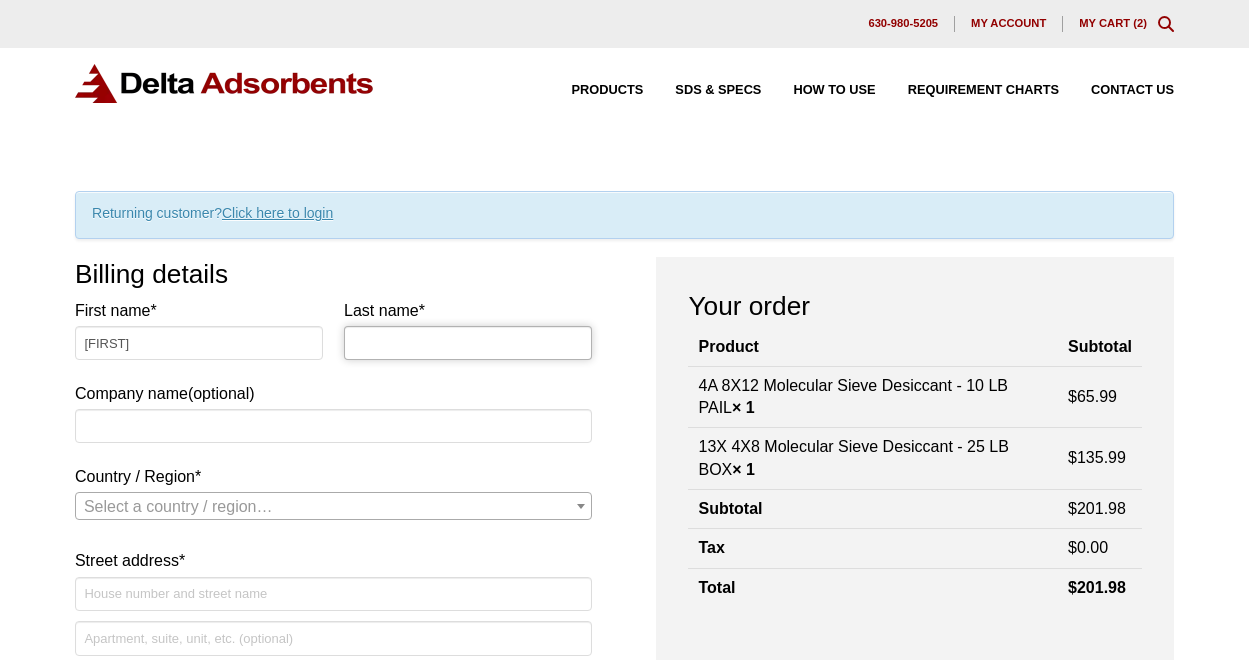 type on "Hoye" 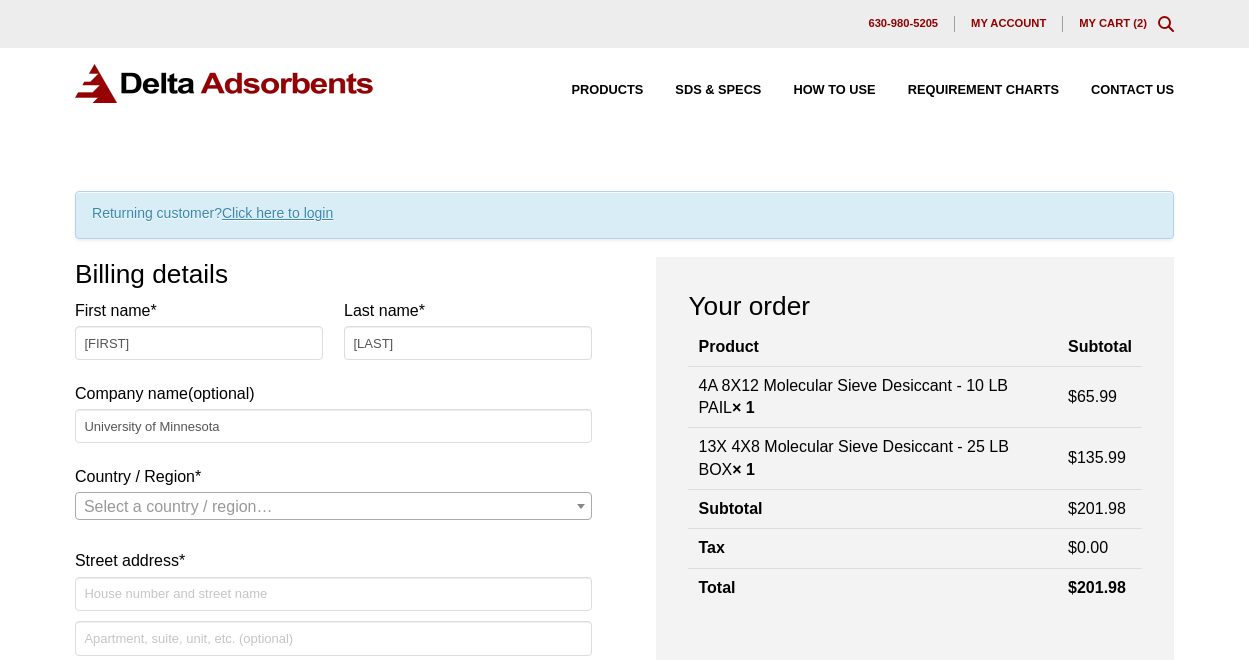 select on "US" 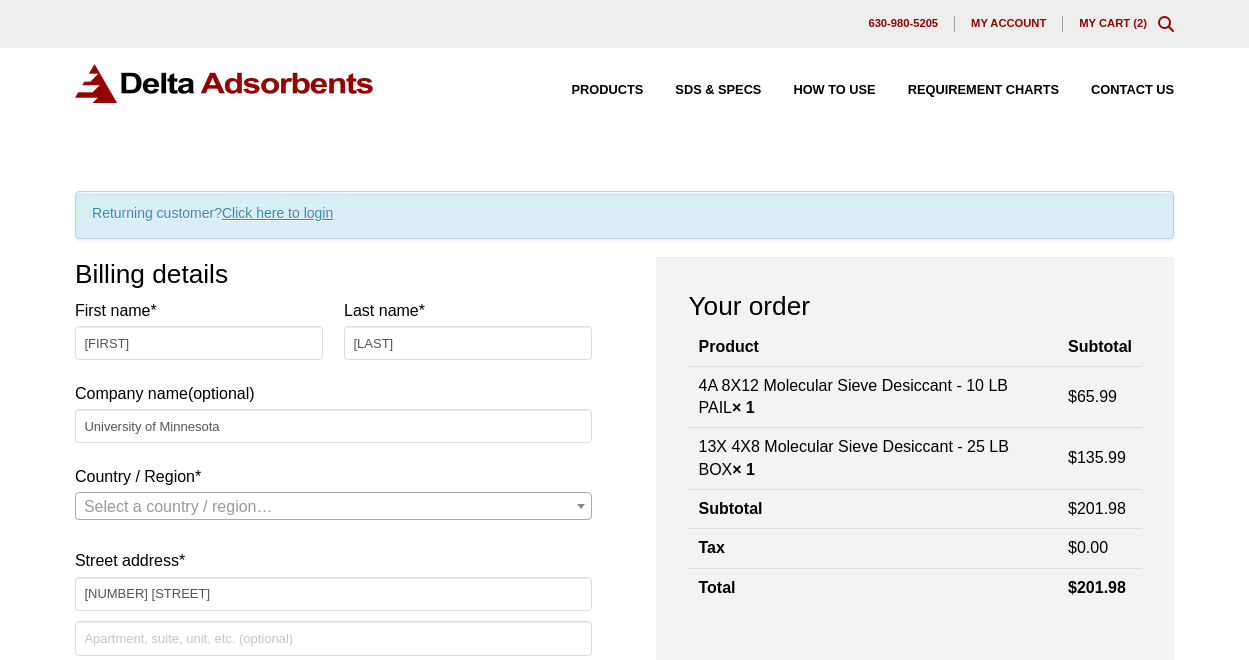 type on "55455" 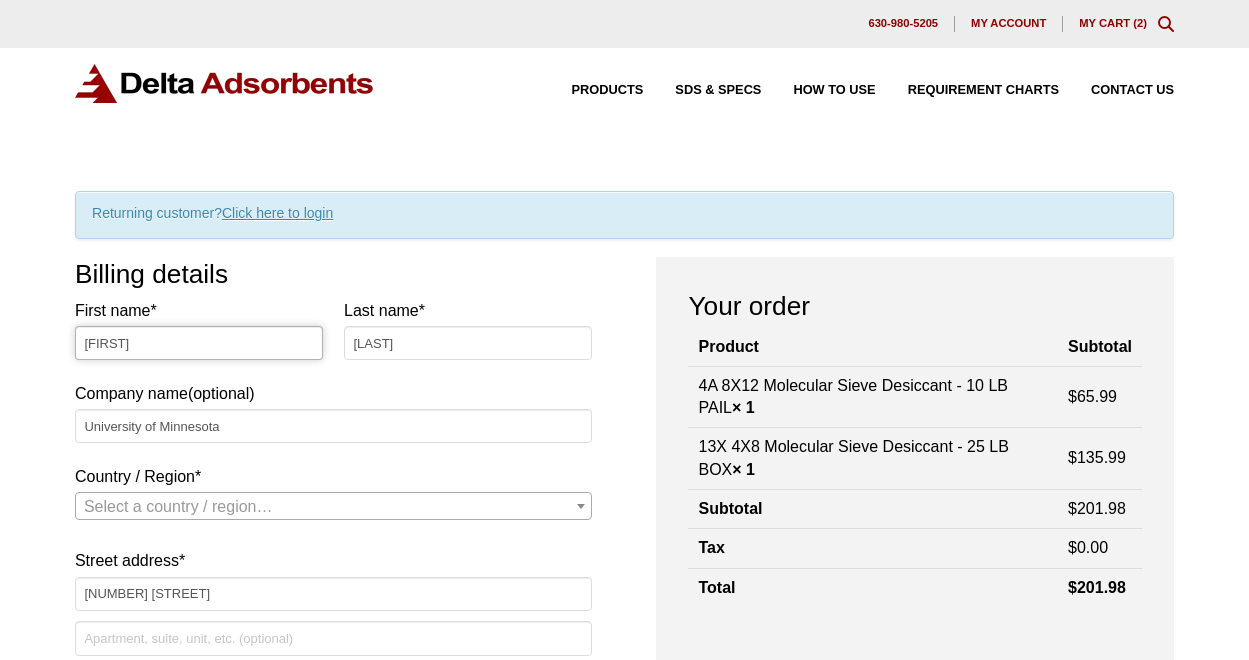 scroll, scrollTop: 471, scrollLeft: 0, axis: vertical 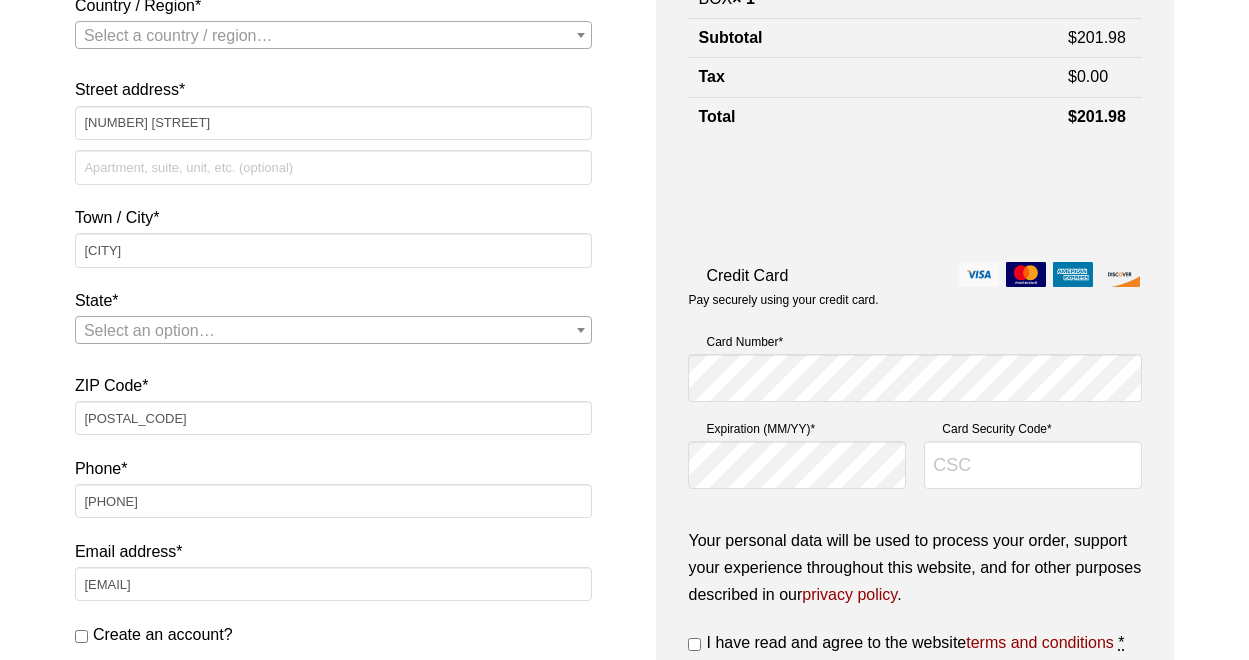 select on "US" 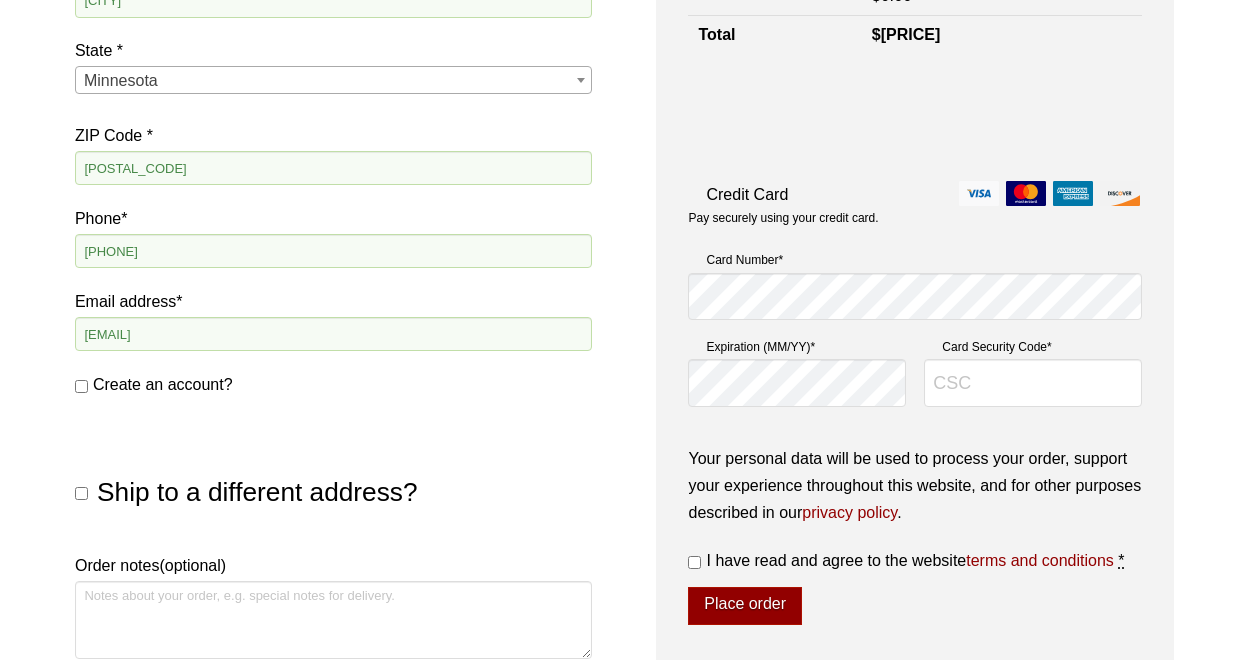 scroll, scrollTop: 724, scrollLeft: 0, axis: vertical 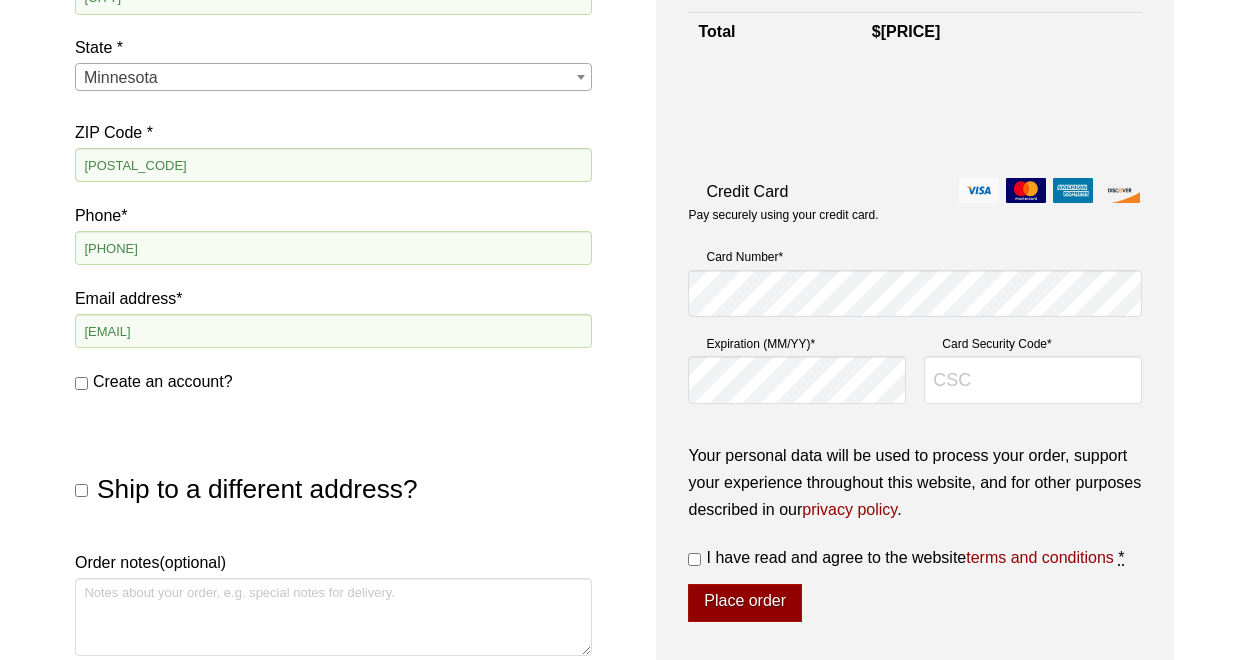 click on "Create an account?" at bounding box center (81, 383) 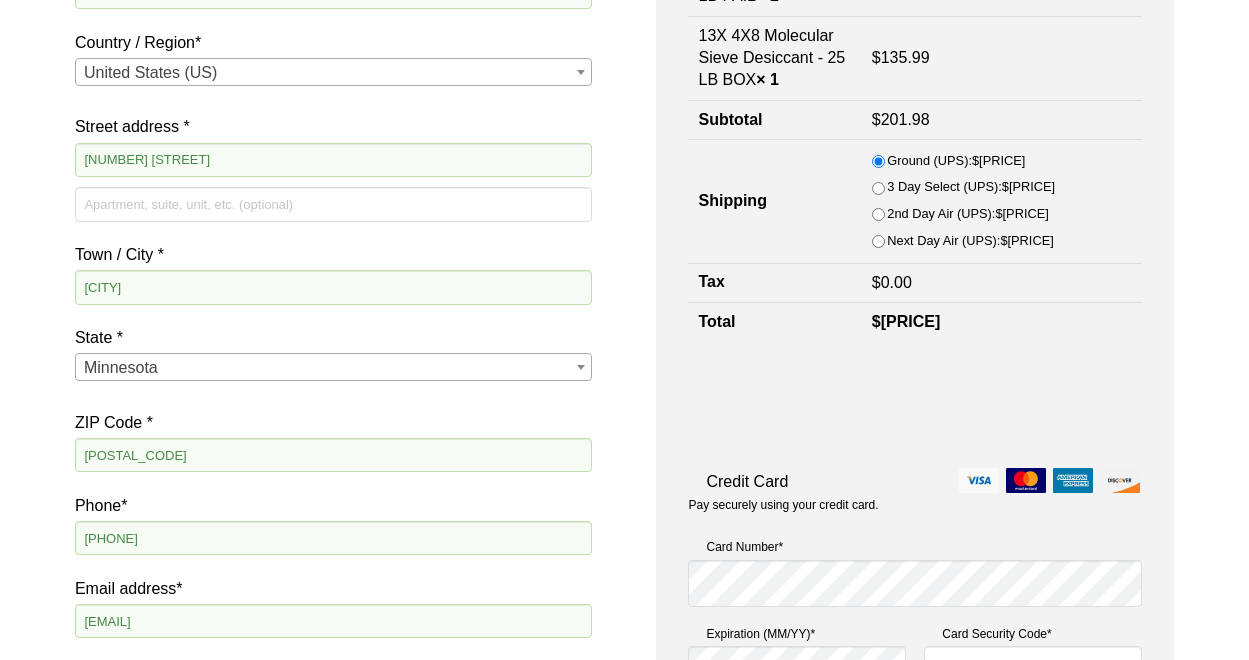 scroll, scrollTop: 398, scrollLeft: 0, axis: vertical 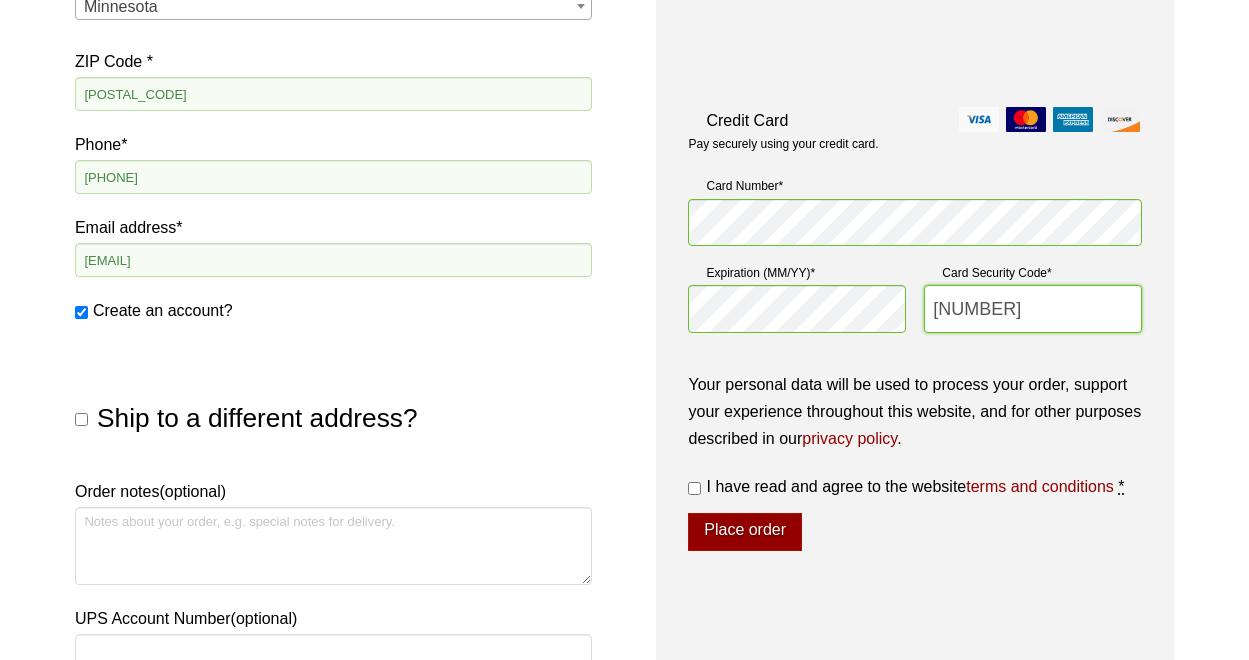 type on "036" 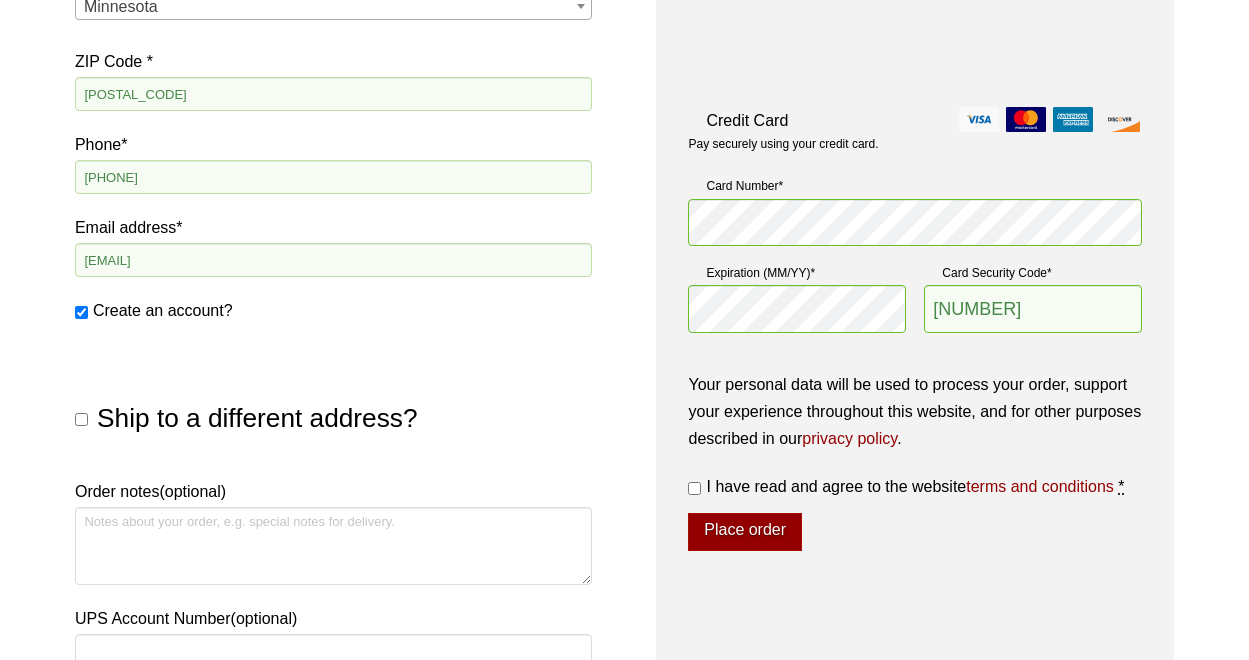 click on "I have read and agree to the website  terms and conditions   *" at bounding box center (694, 488) 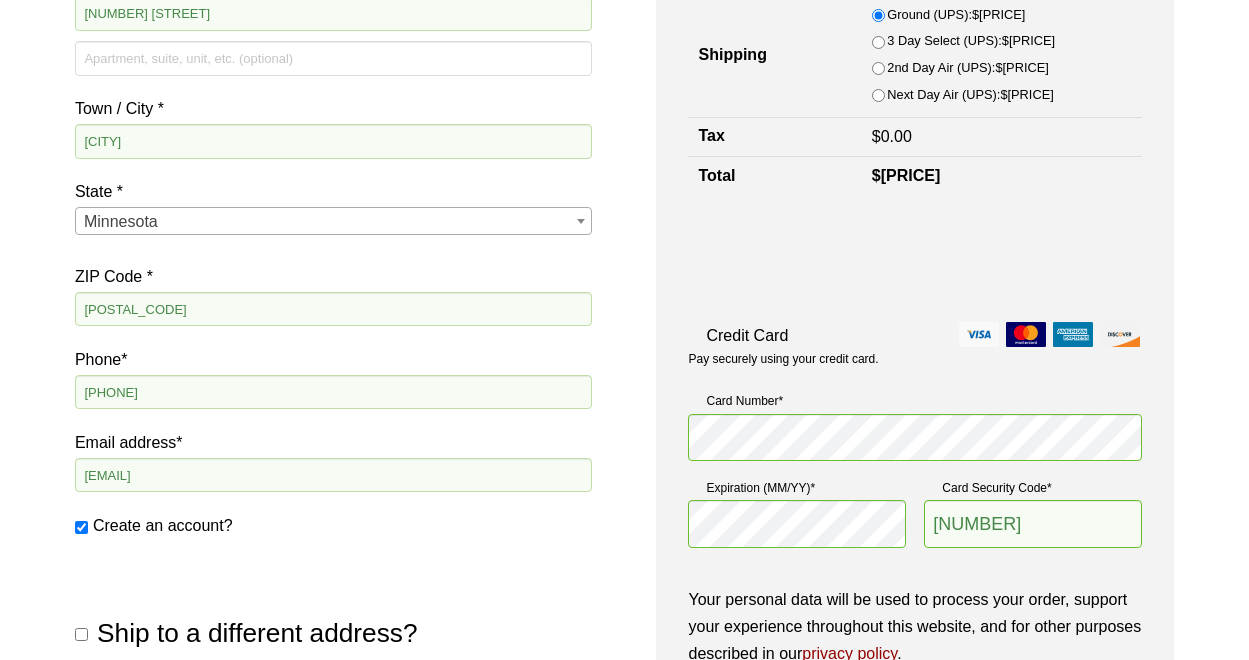 scroll, scrollTop: 384, scrollLeft: 0, axis: vertical 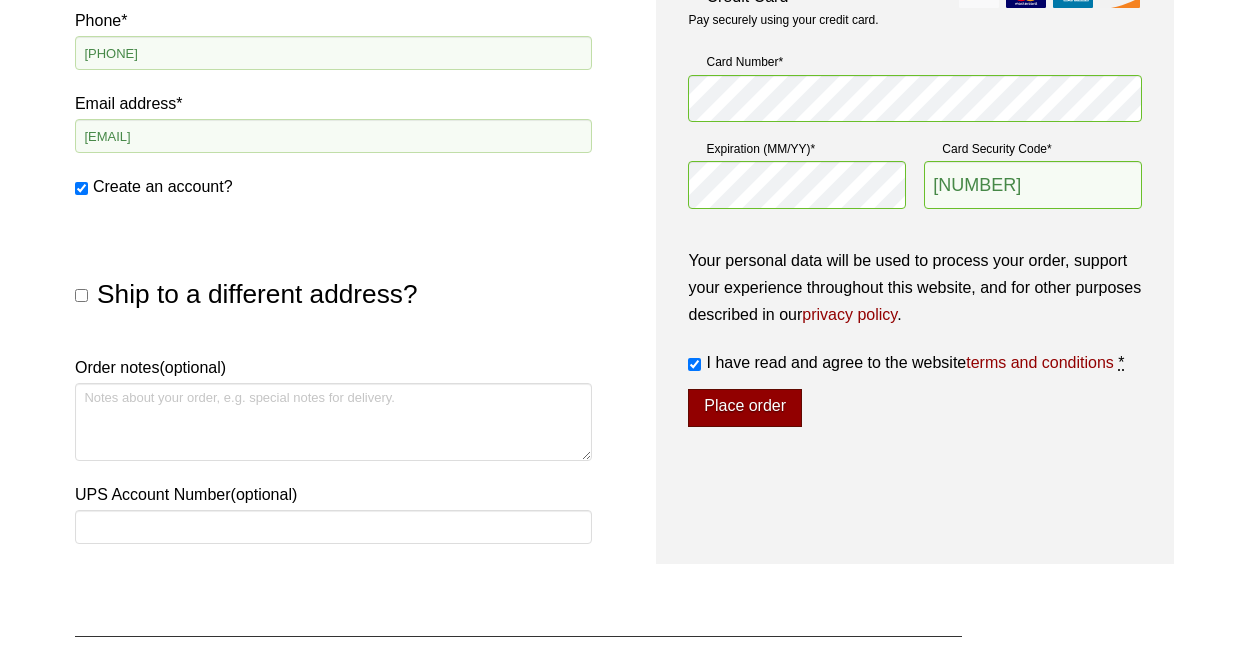 click on "Place order" at bounding box center (744, 408) 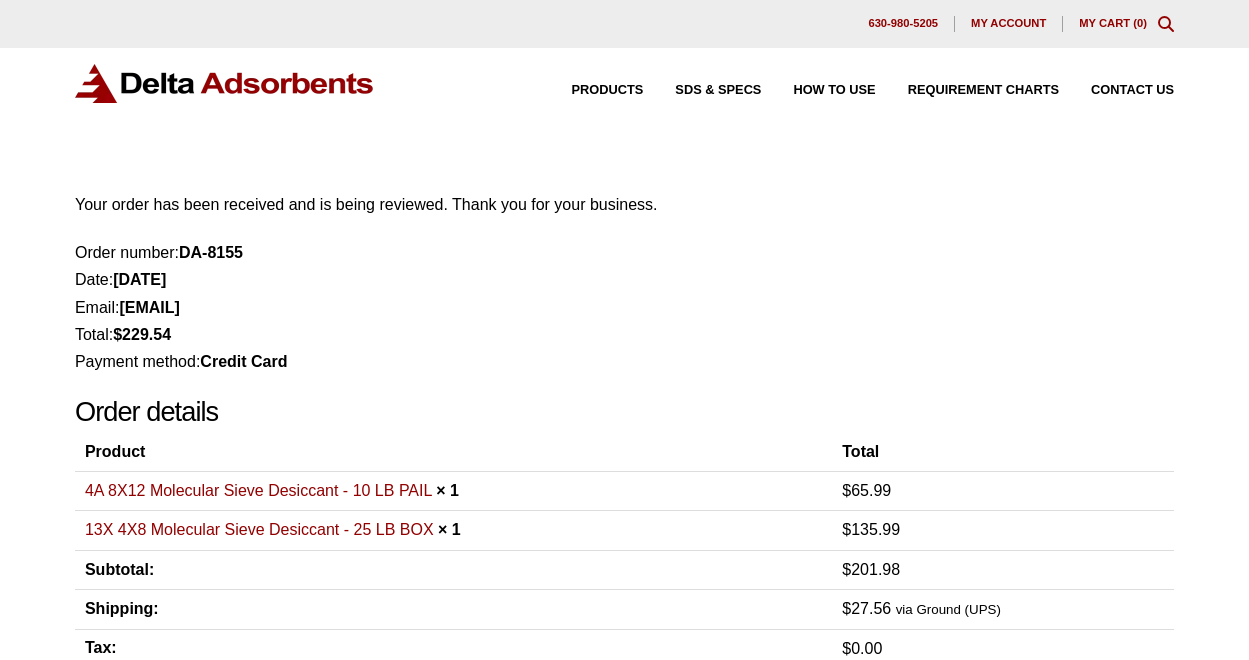 scroll, scrollTop: 0, scrollLeft: 0, axis: both 